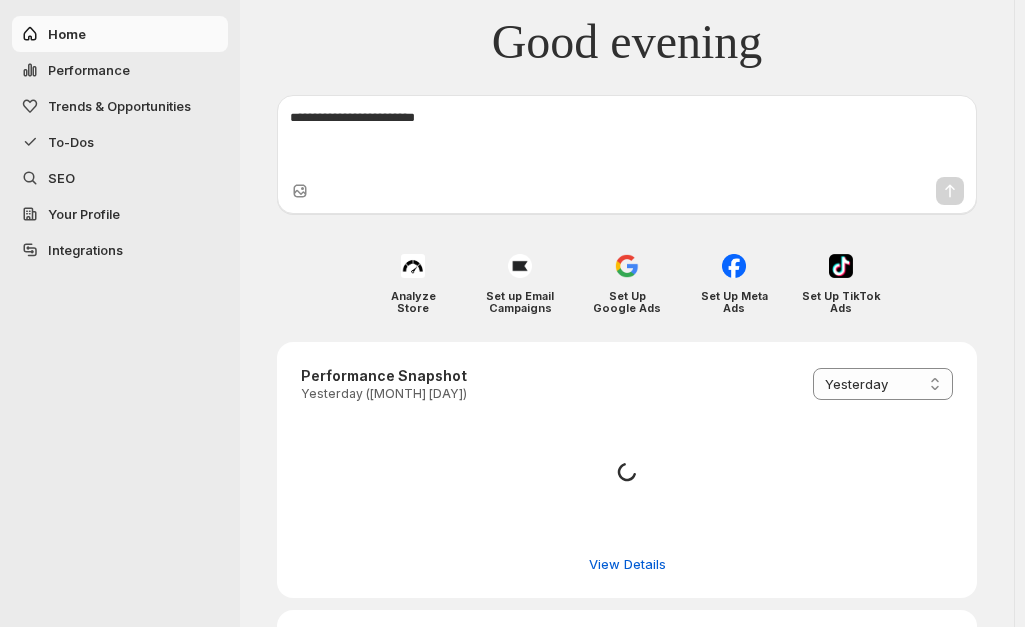 scroll, scrollTop: 0, scrollLeft: 0, axis: both 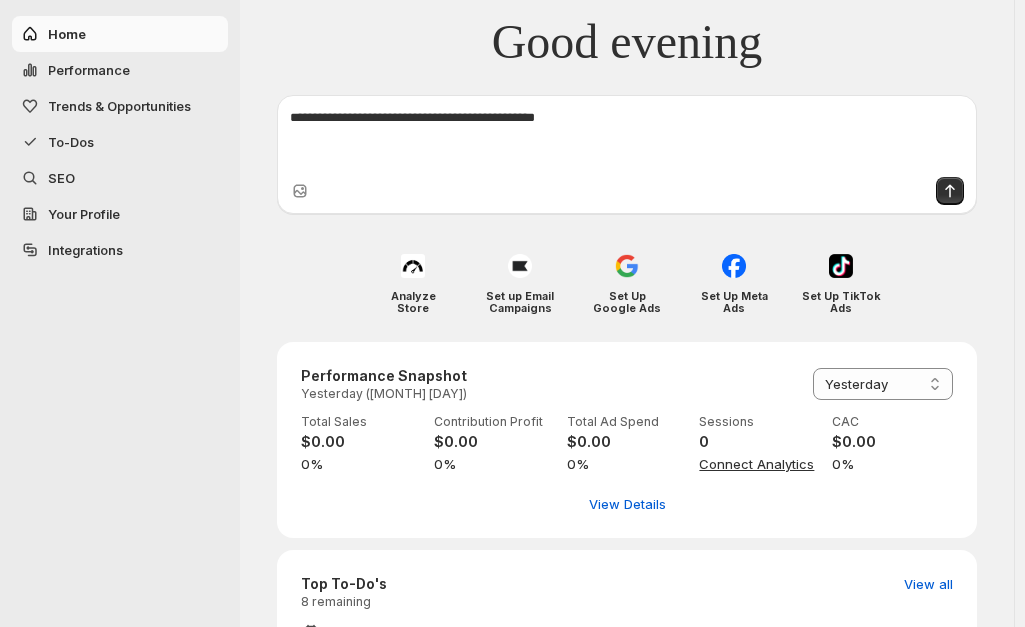 type on "**********" 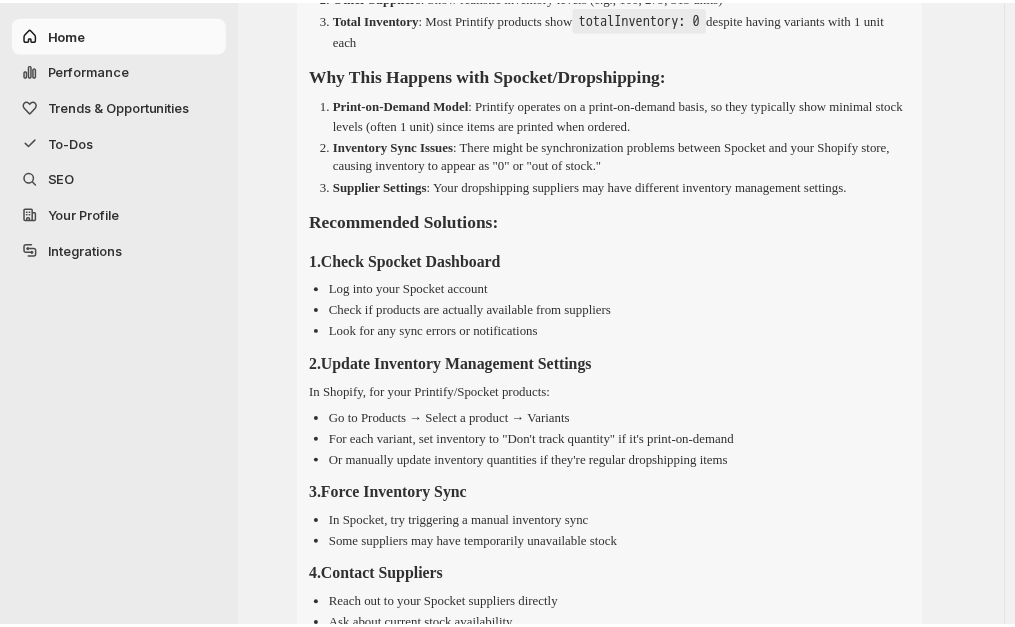 scroll, scrollTop: 600, scrollLeft: 0, axis: vertical 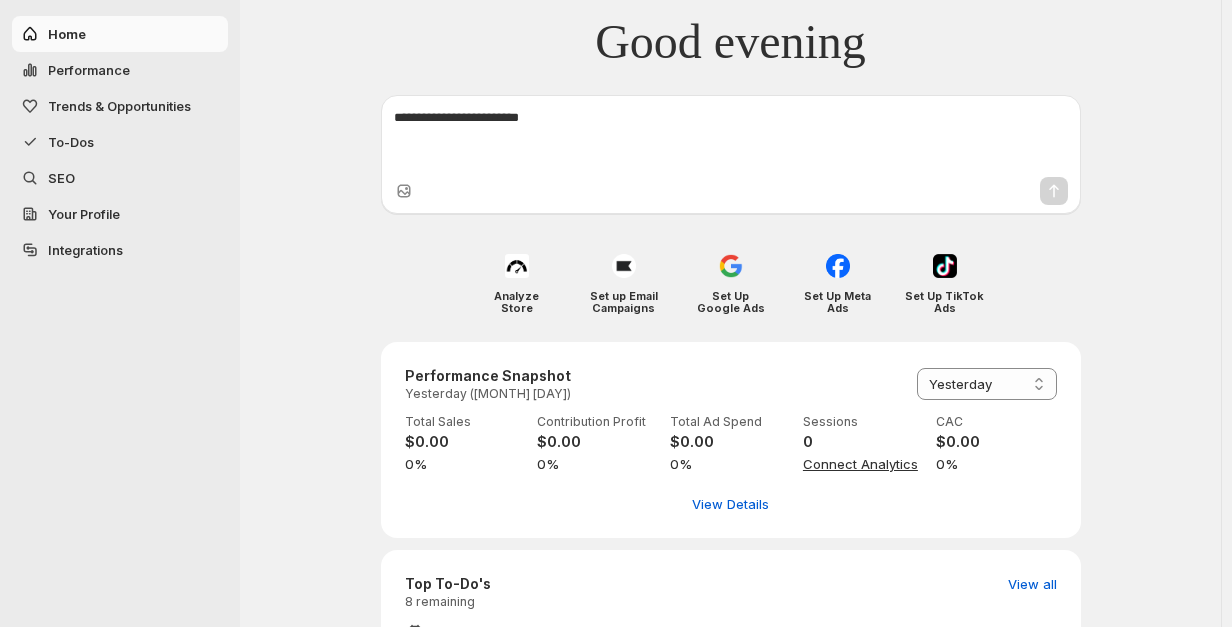 click on "Integrations" at bounding box center (85, 250) 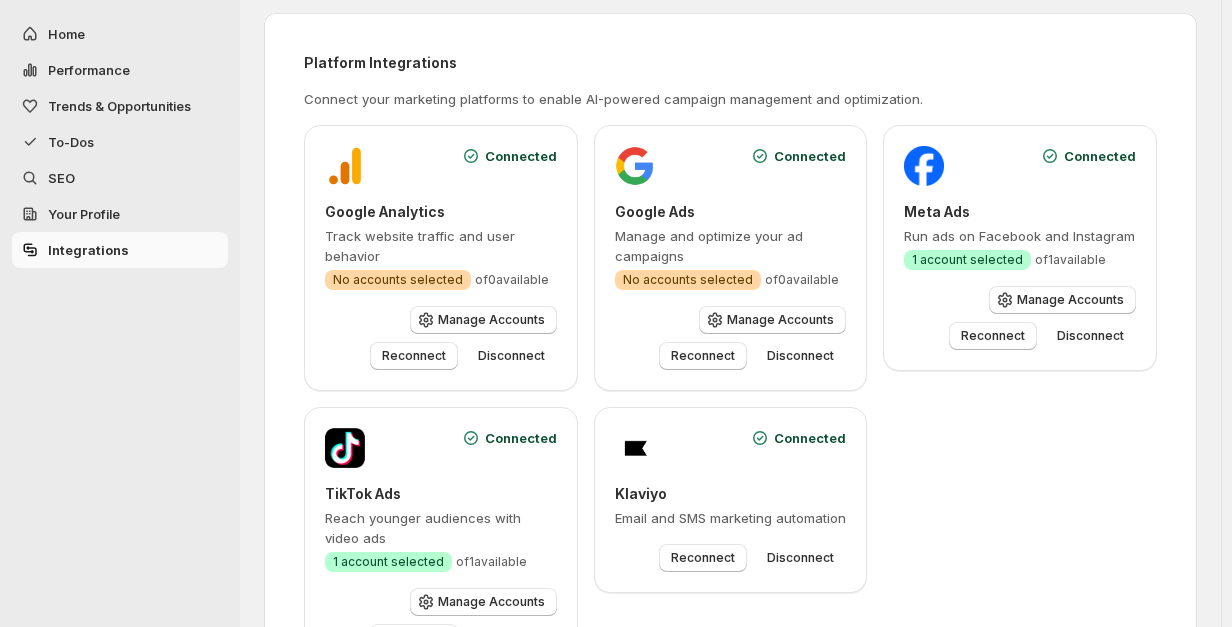 scroll, scrollTop: 0, scrollLeft: 0, axis: both 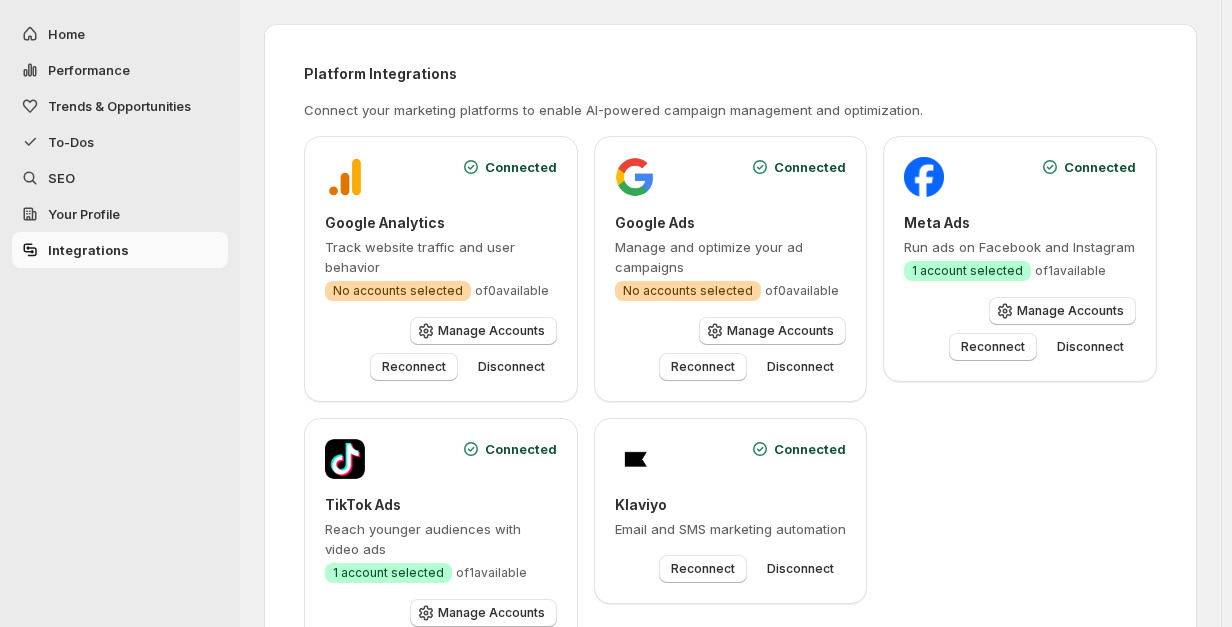 click on "Home" at bounding box center [66, 34] 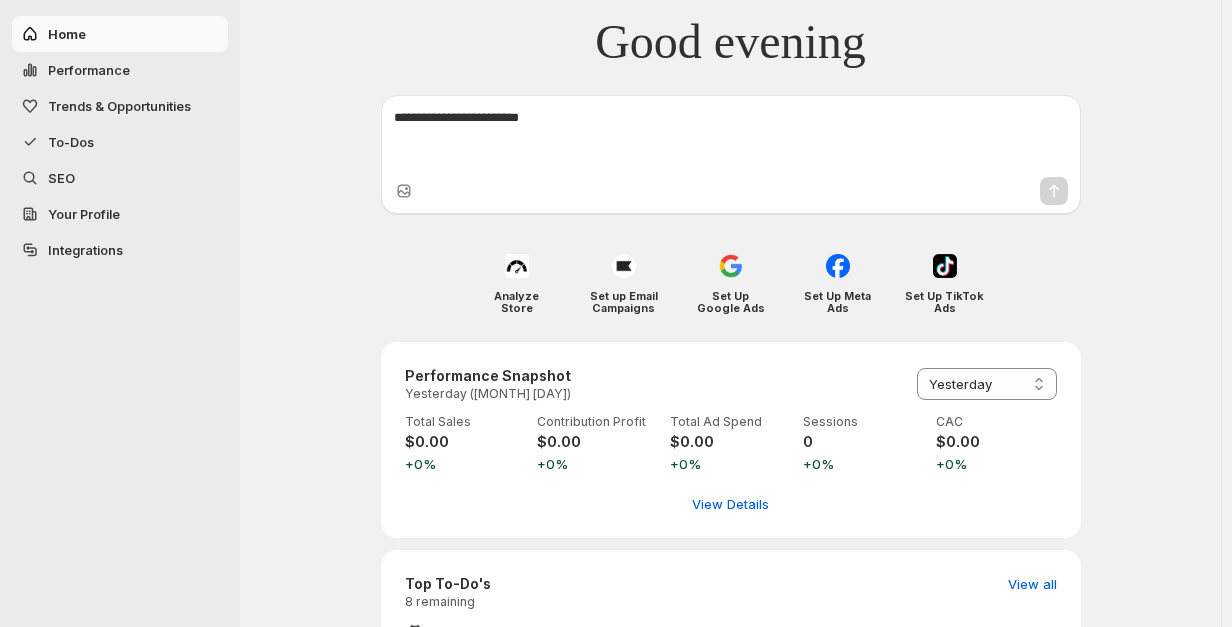 click on "Performance" at bounding box center [89, 70] 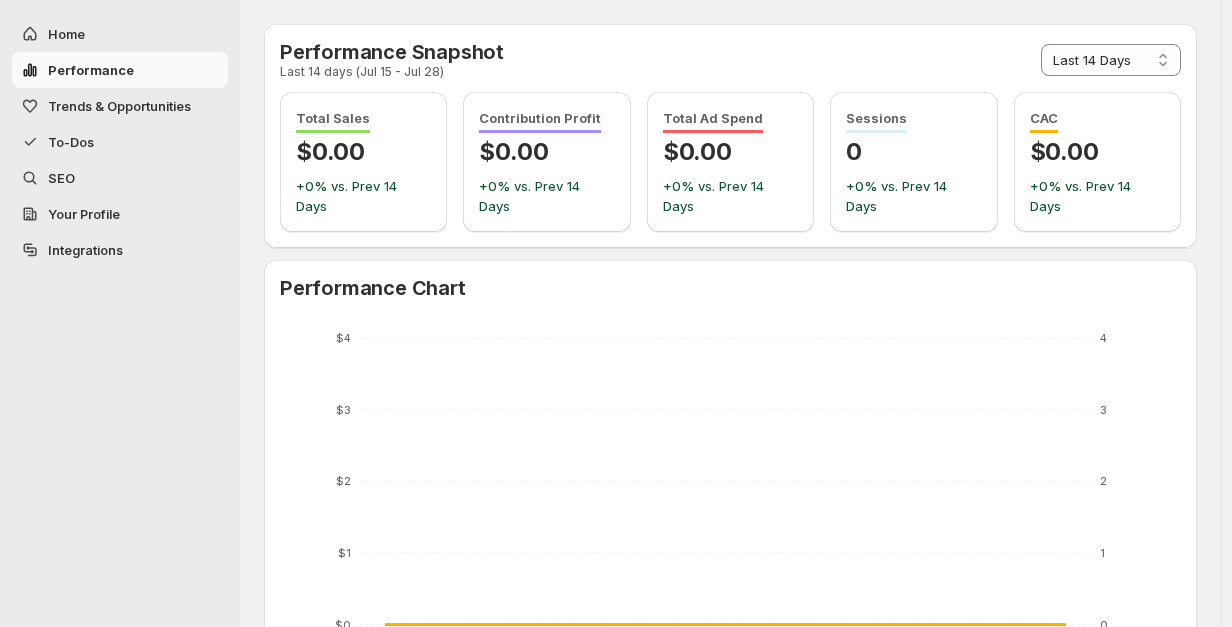 click on "Trends & Opportunities" at bounding box center [119, 106] 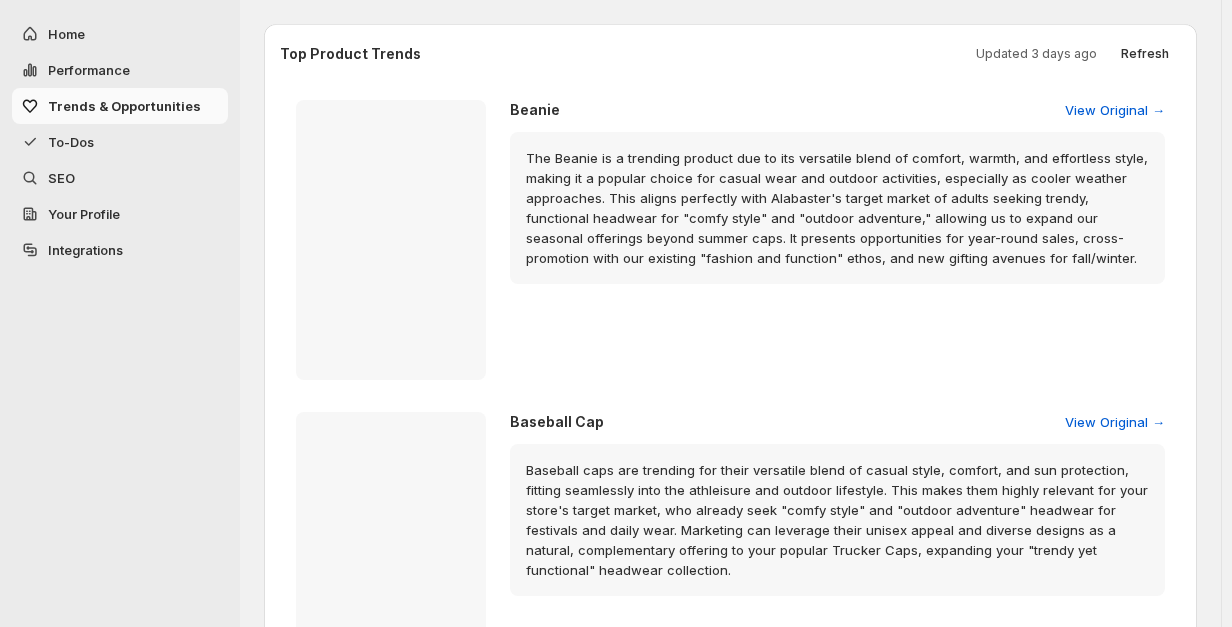 click on "To-Dos" at bounding box center (71, 142) 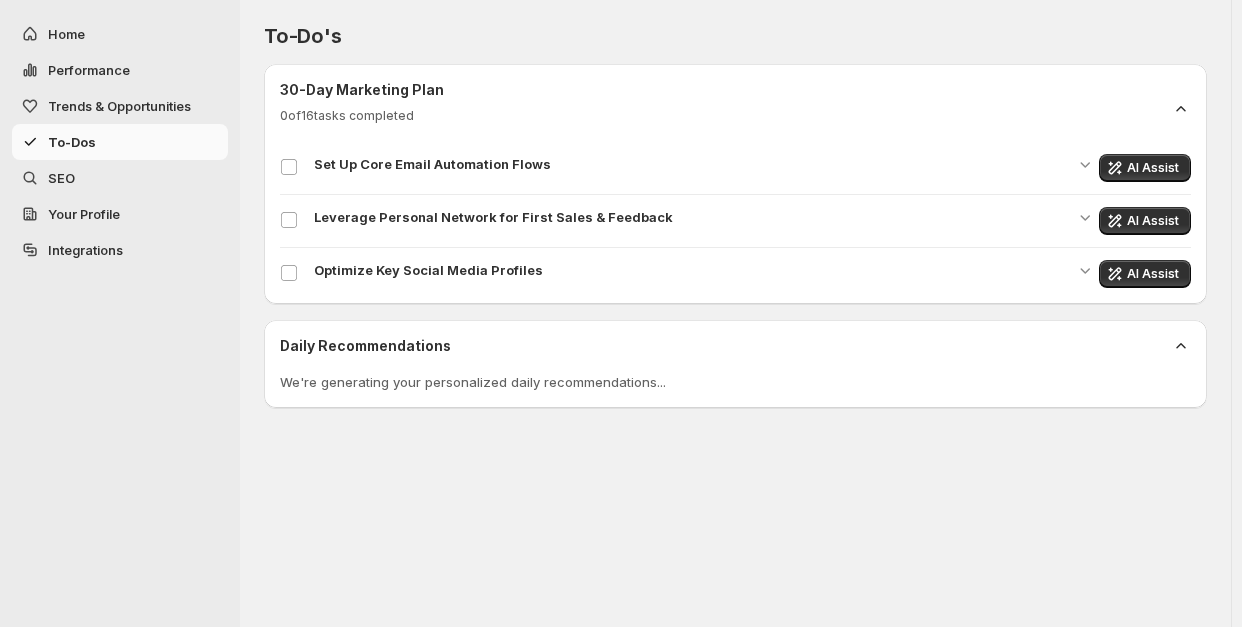 click on "SEO" at bounding box center [136, 178] 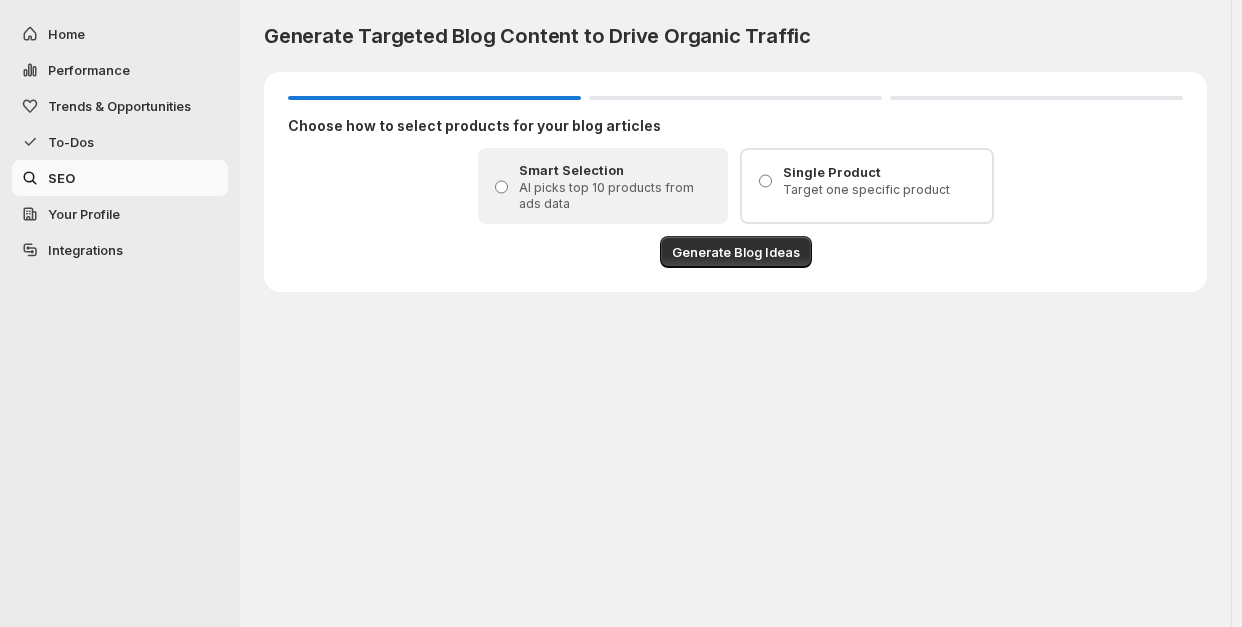 click on "Your Profile" at bounding box center (84, 214) 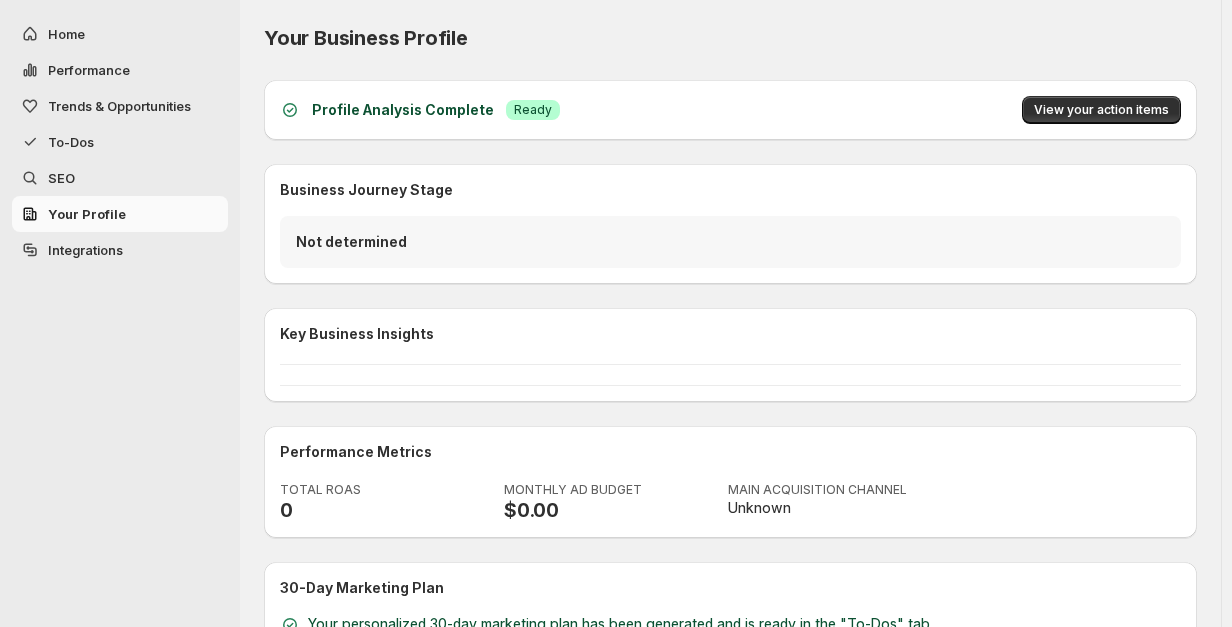 click on "Not determined" at bounding box center (730, 242) 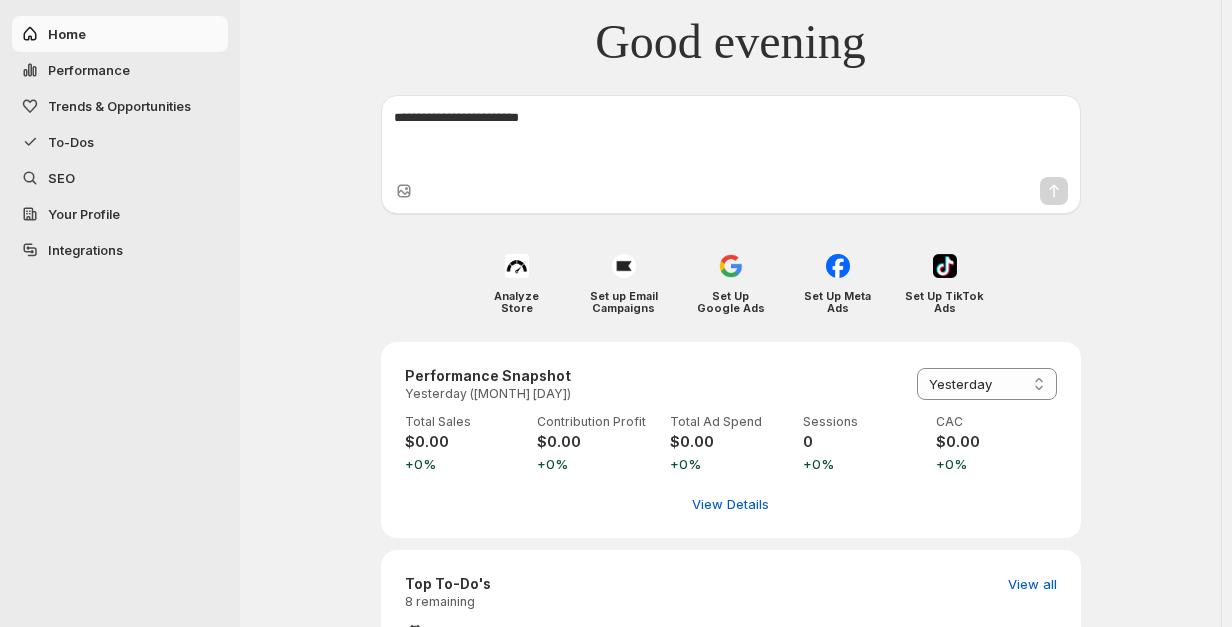 click at bounding box center [731, 138] 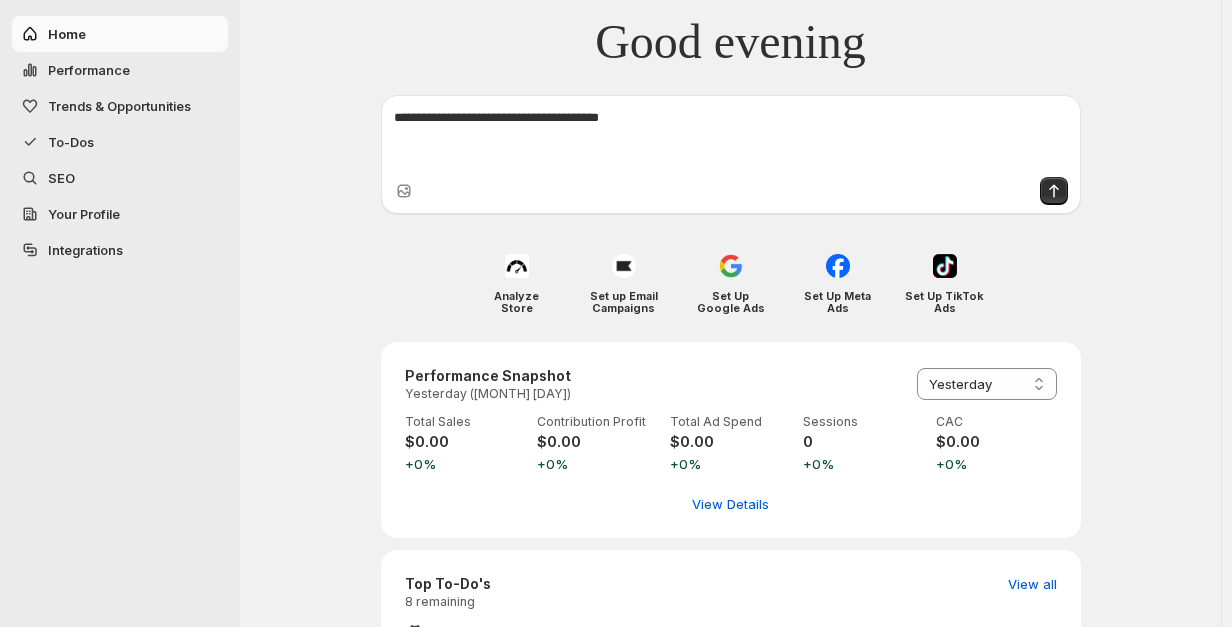type on "**********" 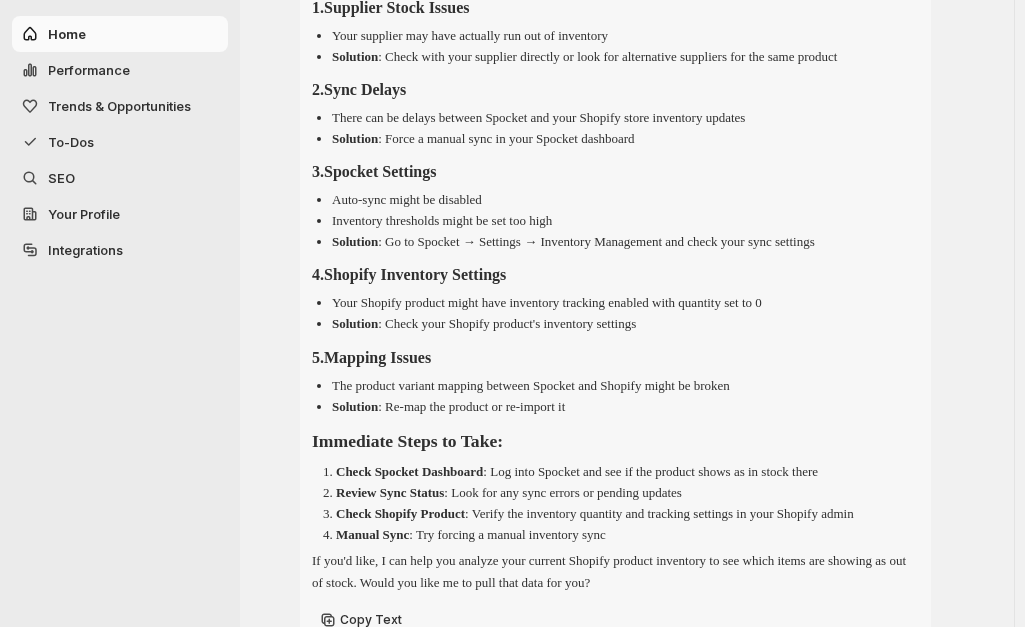 scroll, scrollTop: 164, scrollLeft: 0, axis: vertical 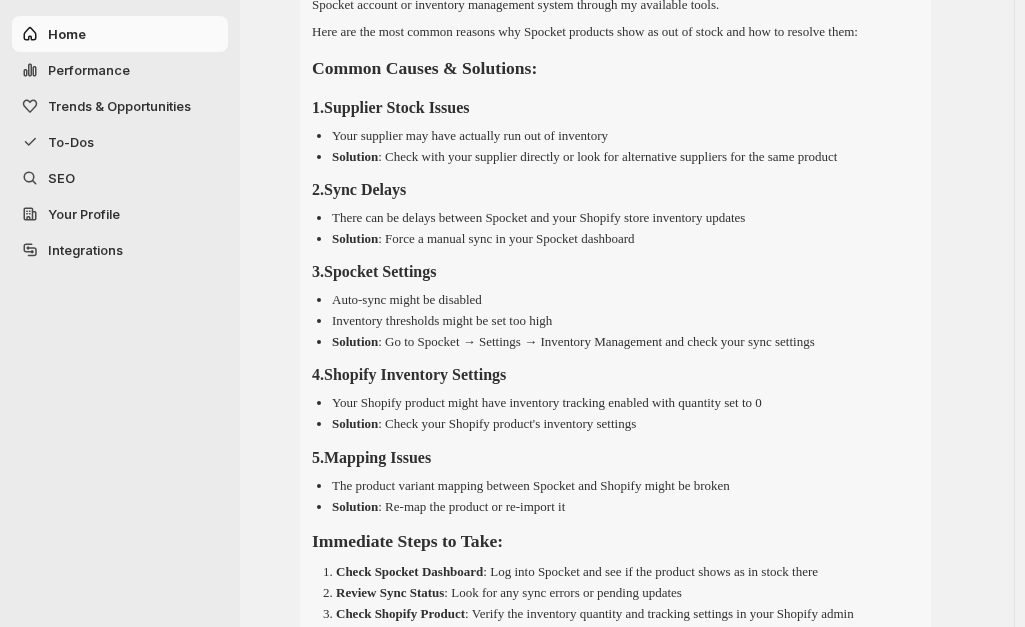 click on "I'd be happy to help you troubleshoot your Spocket inventory issues! However, I don't have direct access to your Spocket account or inventory management system through my available tools.
Here are the most common reasons why Spocket products show as out of stock and how to resolve them:
Common Causes & Solutions:
1.  Supplier Stock Issues
Your supplier may have actually run out of inventory
Solution : Check with your supplier directly or look for alternative suppliers for the same product
2.  Sync Delays
There can be delays between Spocket and your Shopify store inventory updates
Solution : Force a manual sync in your Spocket dashboard
3.  Spocket Settings
Auto-sync might be disabled
Inventory thresholds might be set too high
Solution : Go to Spocket → Settings → Inventory Management and check your sync settings
4.  Shopify Inventory Settings
Your Shopify product might have inventory tracking enabled with quantity set to 0
Solution
5.  Mapping Issues" at bounding box center [615, 333] 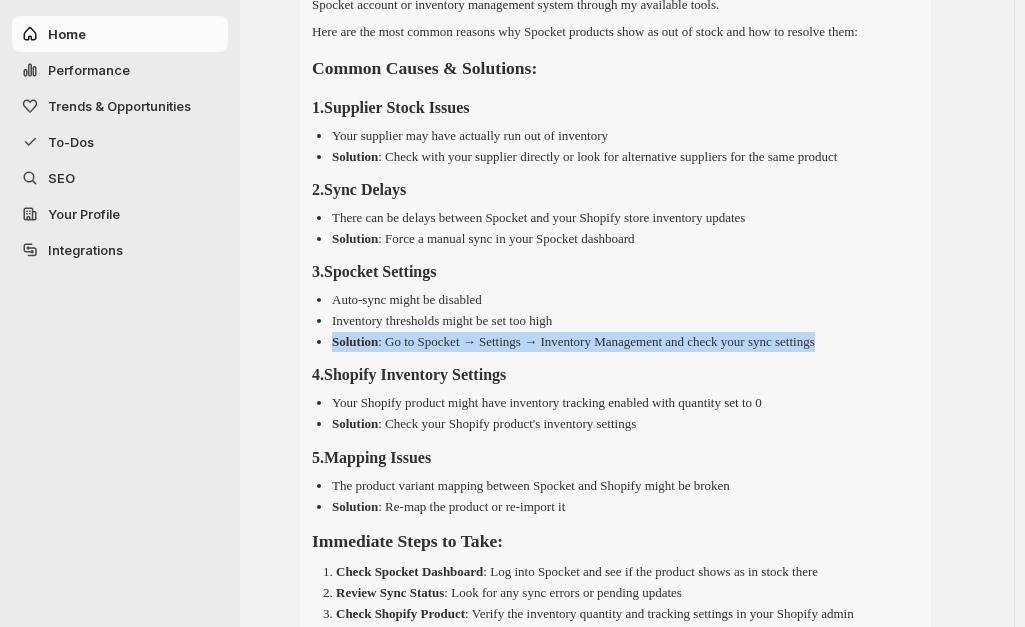 drag, startPoint x: 866, startPoint y: 348, endPoint x: 331, endPoint y: 348, distance: 535 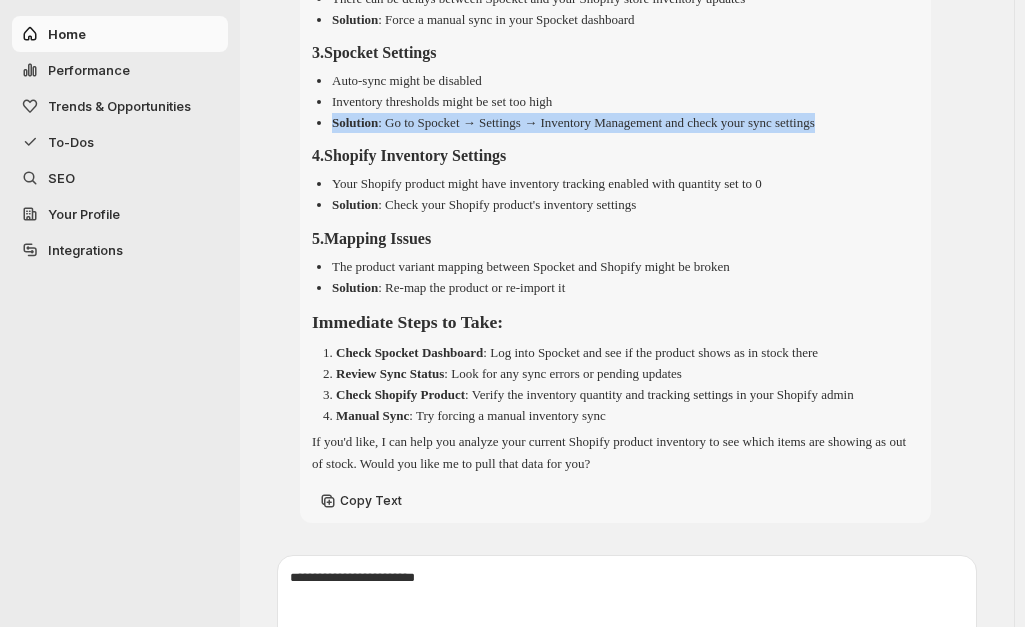 scroll, scrollTop: 438, scrollLeft: 0, axis: vertical 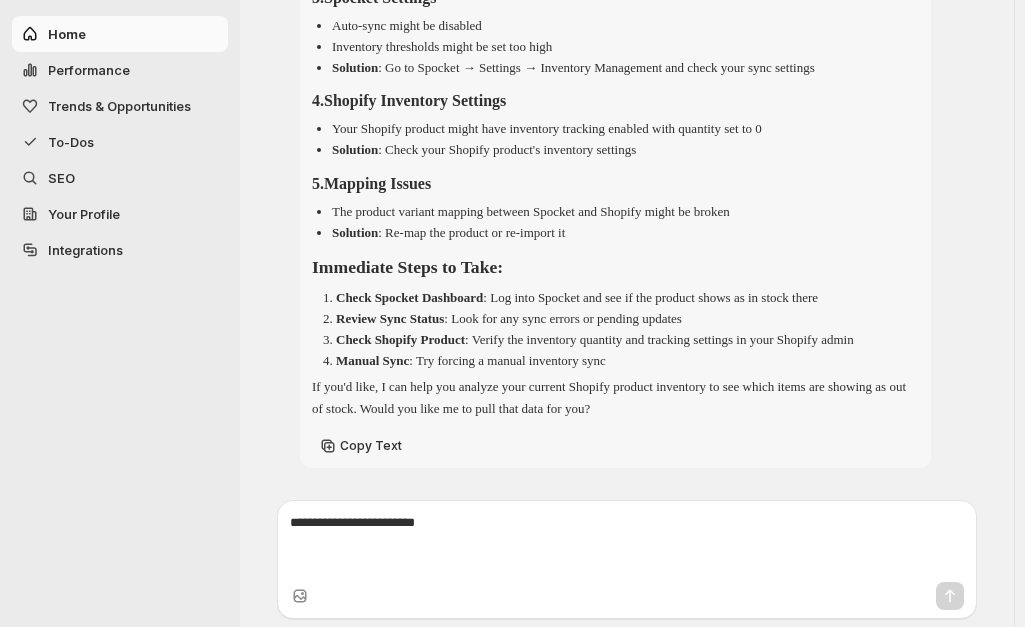 click at bounding box center (627, 543) 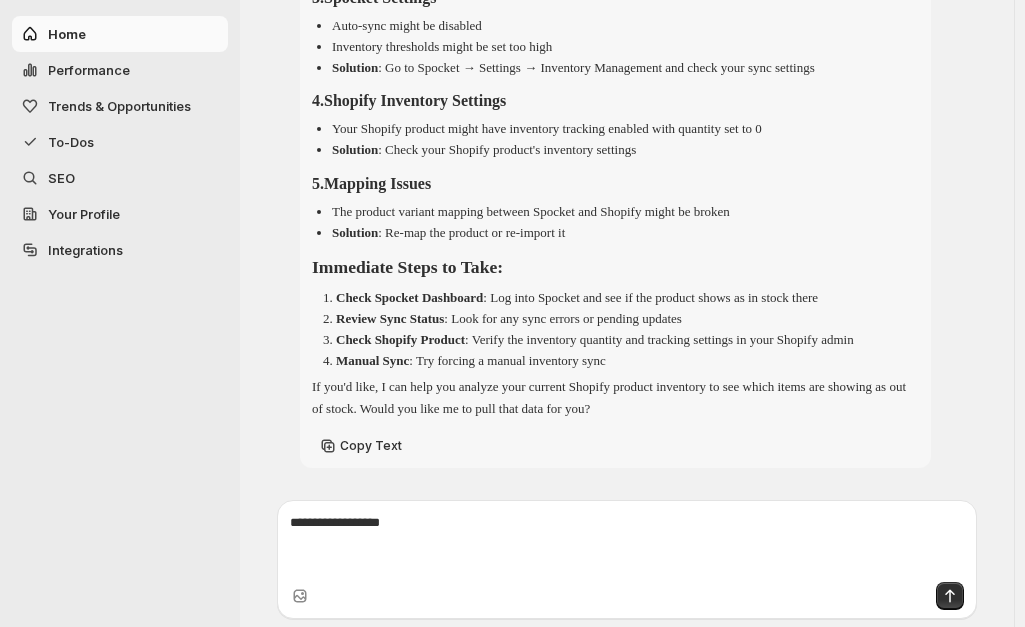 paste on "**********" 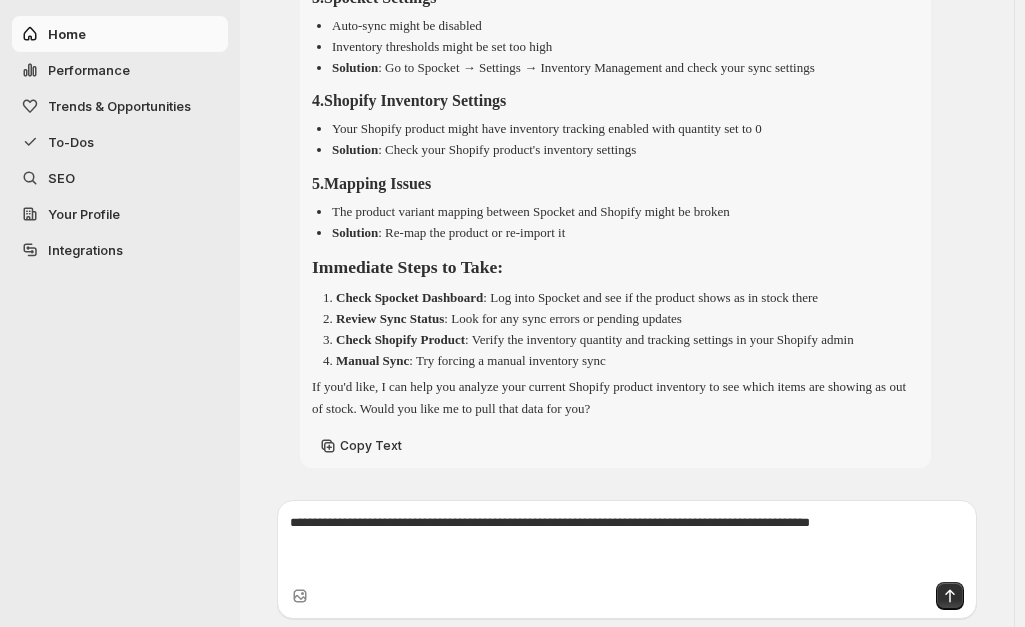 type on "**********" 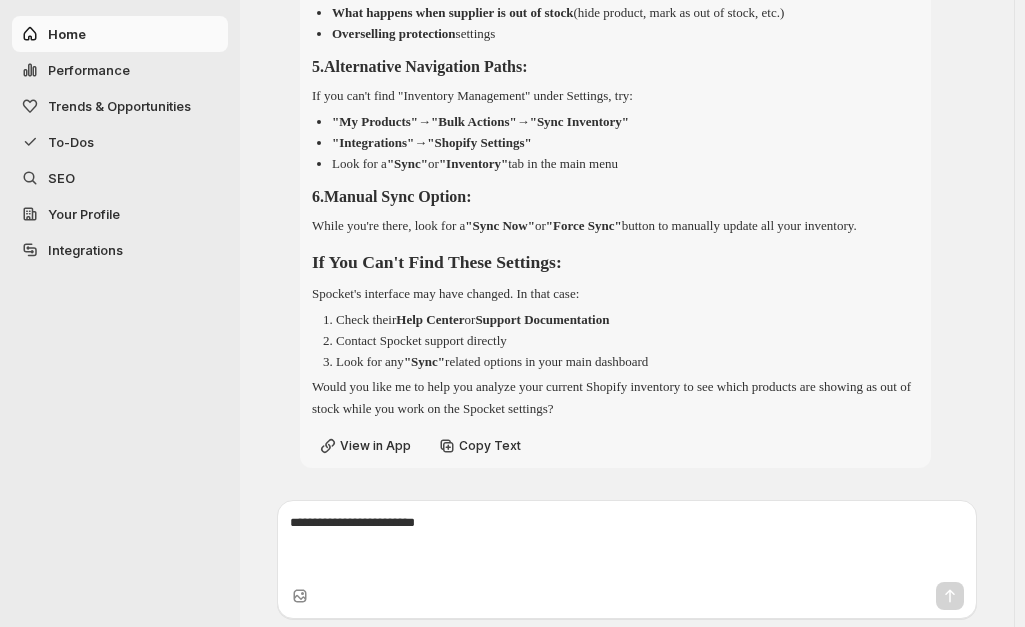 scroll, scrollTop: 1532, scrollLeft: 0, axis: vertical 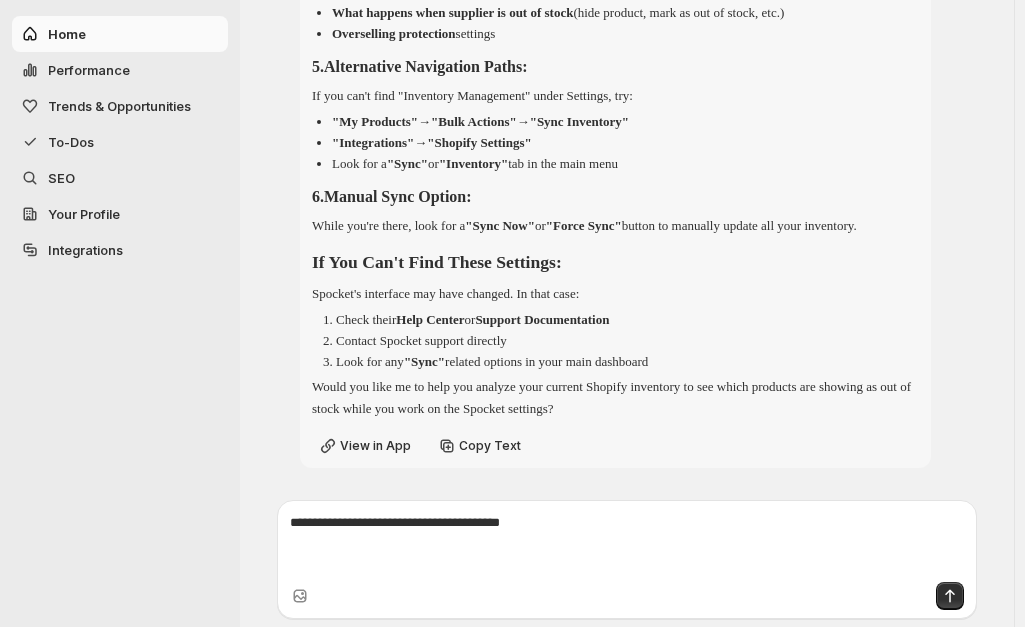 type on "**********" 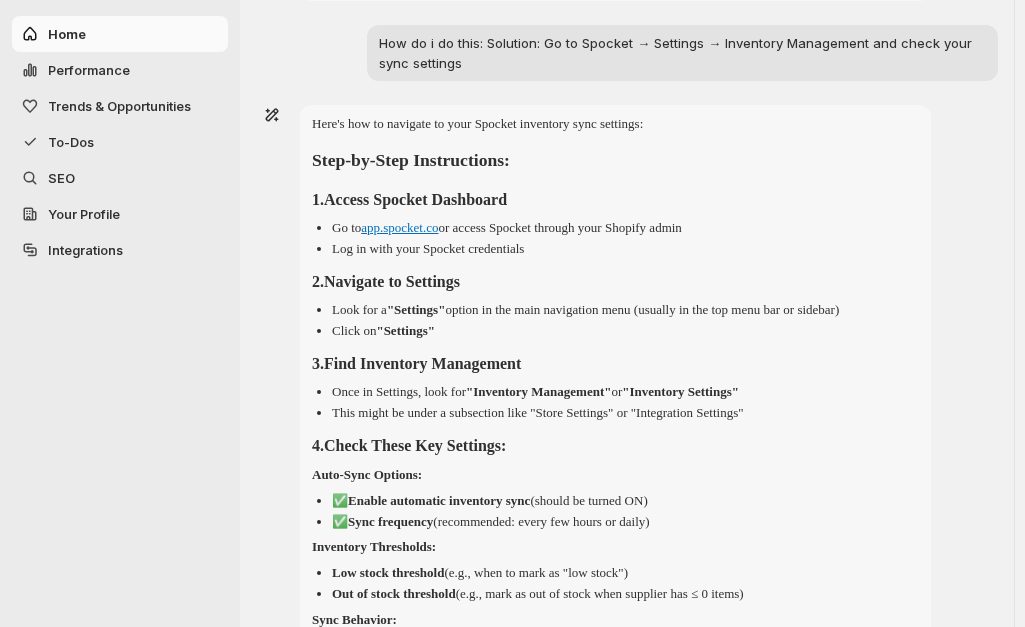 scroll, scrollTop: 820, scrollLeft: 0, axis: vertical 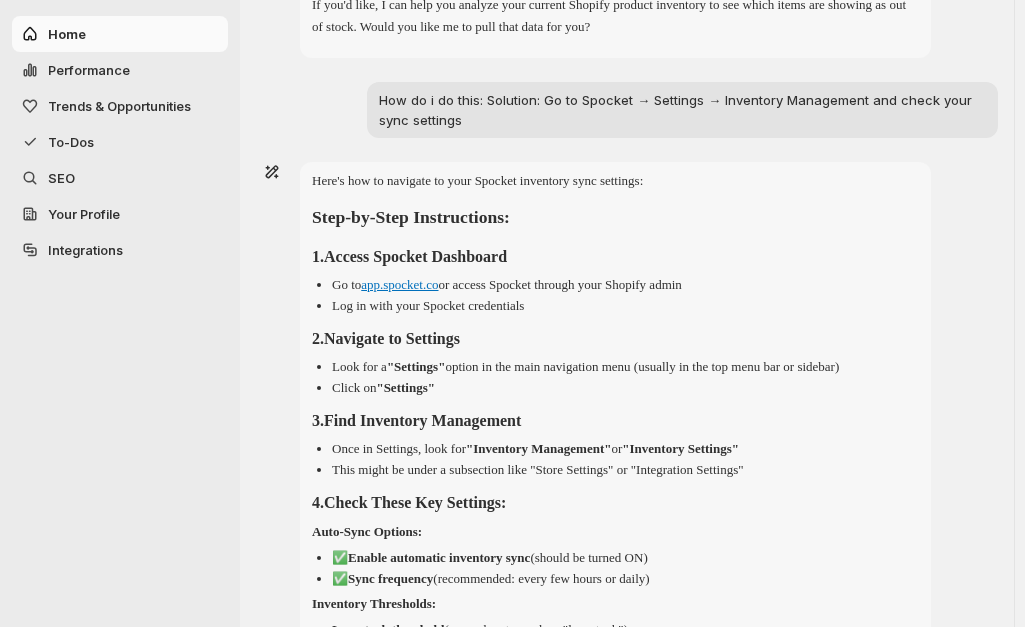 click on "Home" at bounding box center (67, 34) 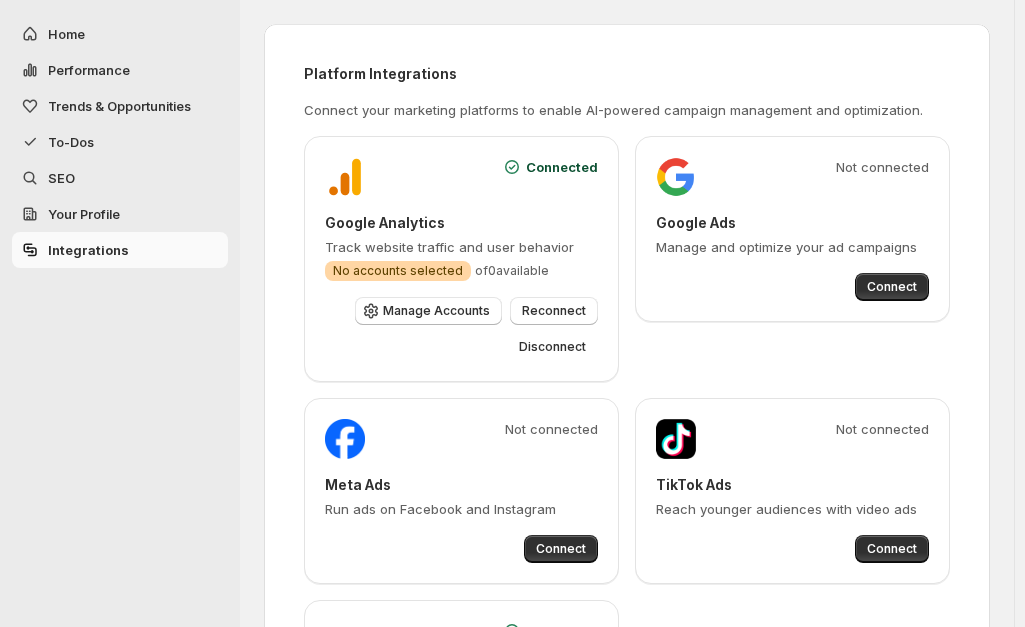 click on "Home" at bounding box center [66, 34] 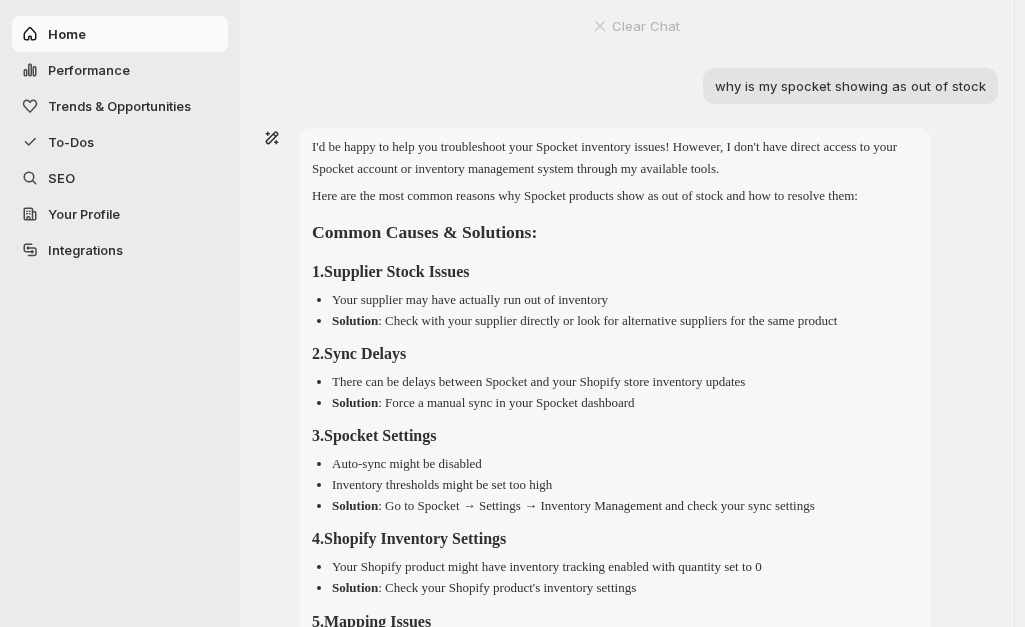 click on "Home" at bounding box center (67, 34) 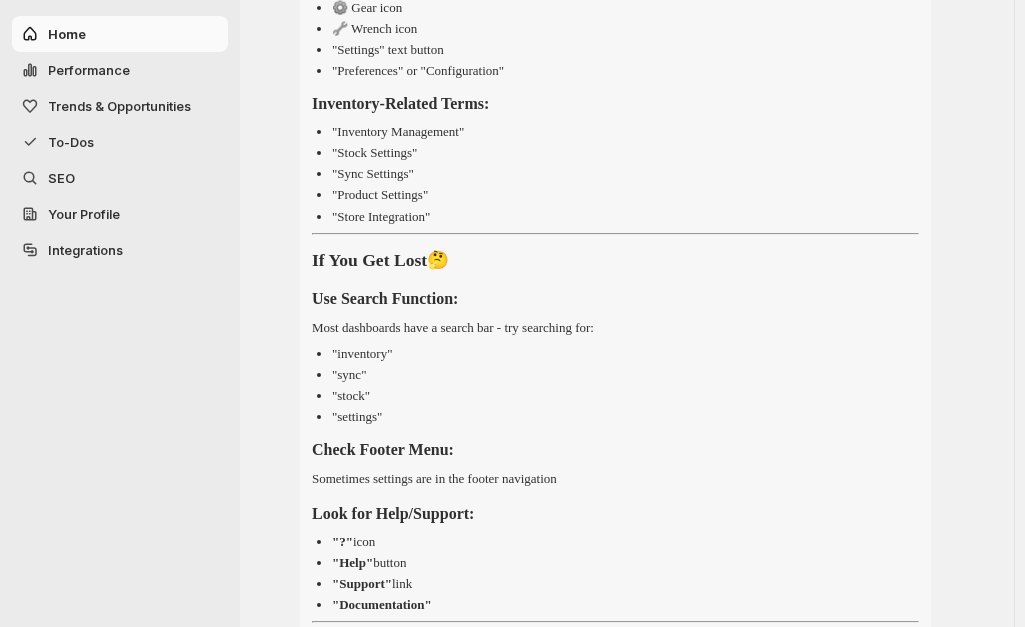 scroll, scrollTop: 4000, scrollLeft: 0, axis: vertical 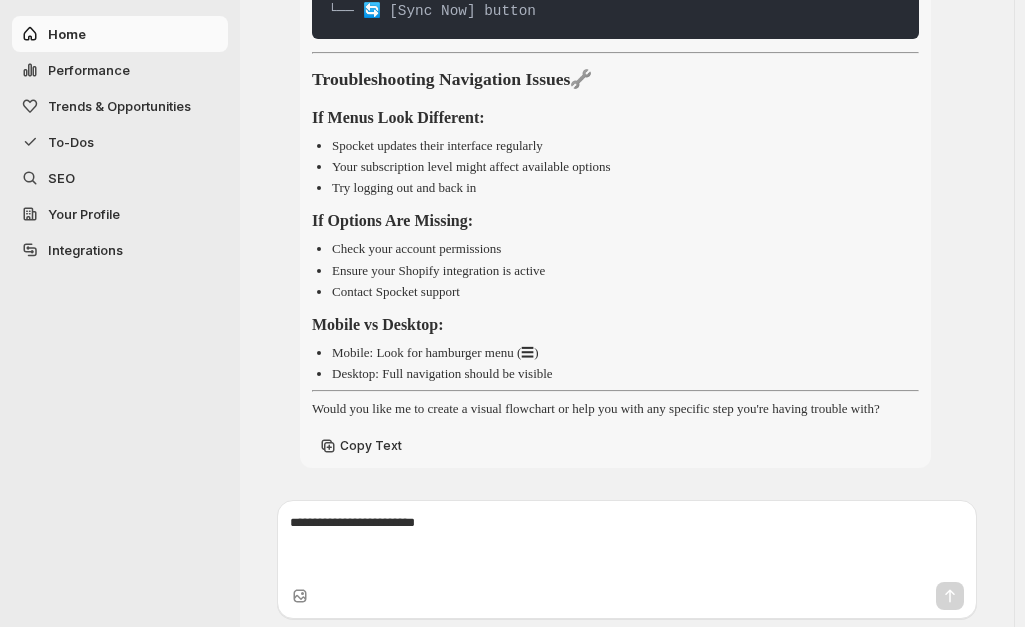 click at bounding box center (627, 543) 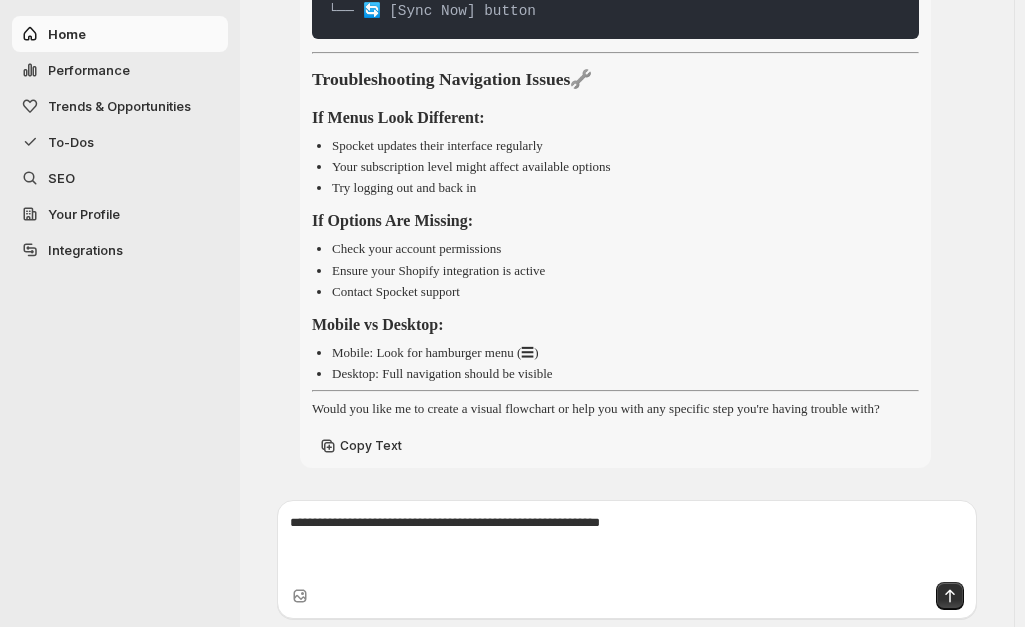 type on "**********" 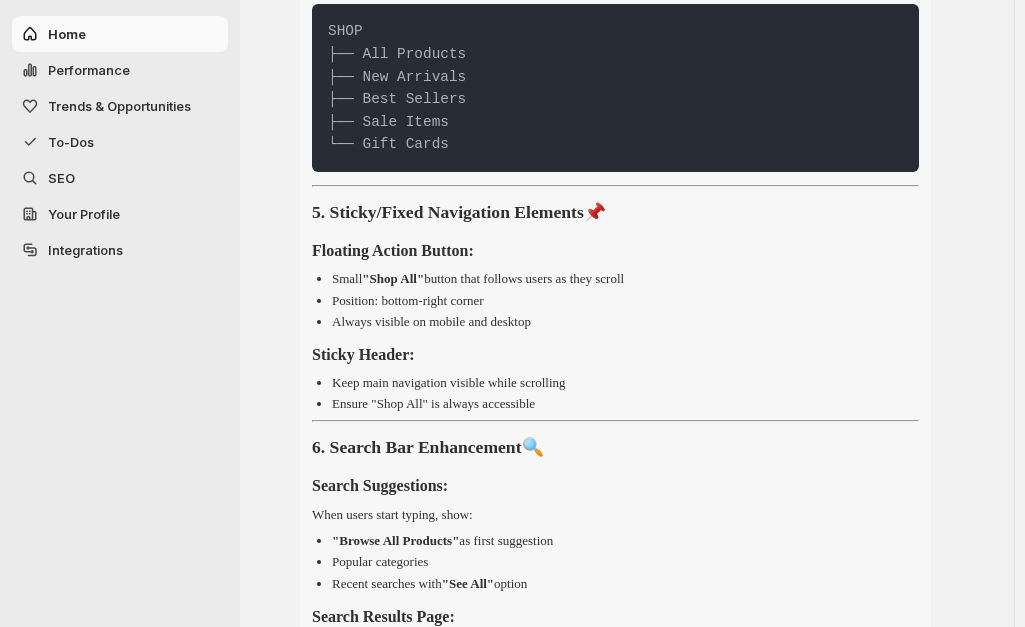 scroll, scrollTop: 6466, scrollLeft: 0, axis: vertical 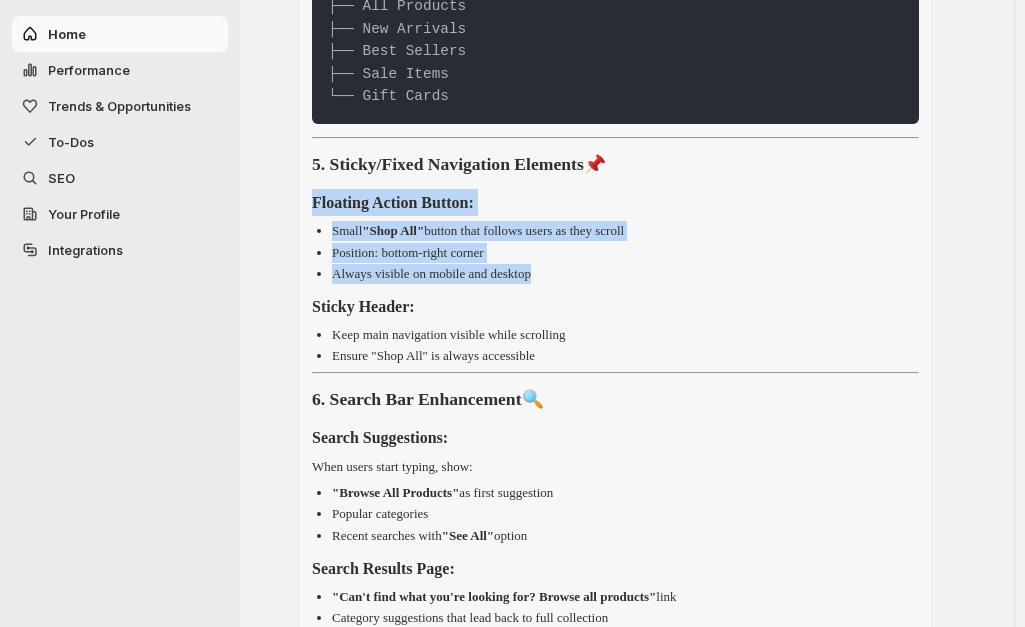drag, startPoint x: 563, startPoint y: 314, endPoint x: 311, endPoint y: 245, distance: 261.27573 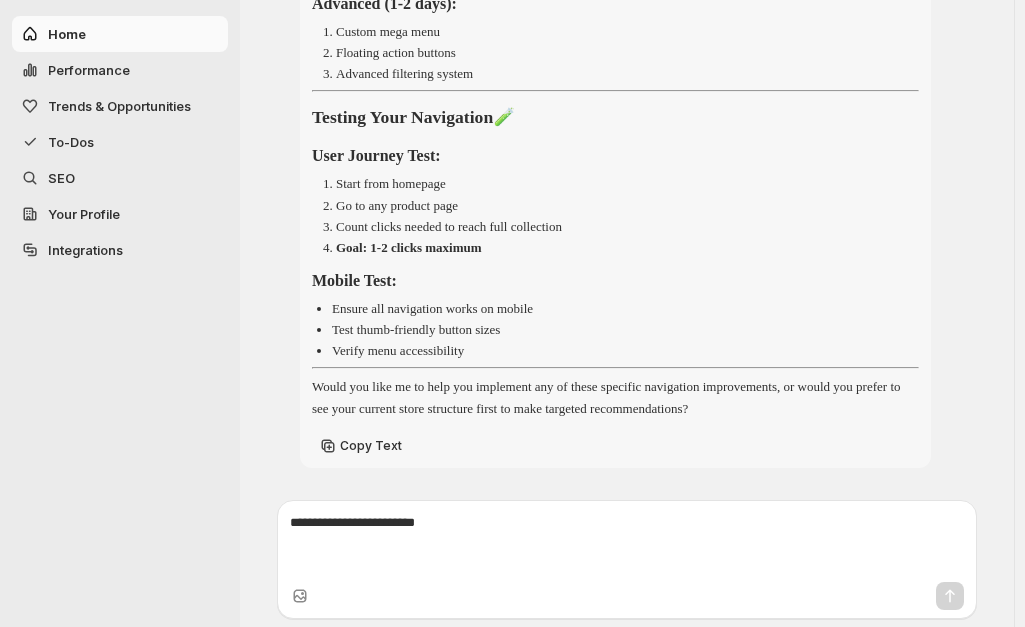 scroll, scrollTop: 8672, scrollLeft: 0, axis: vertical 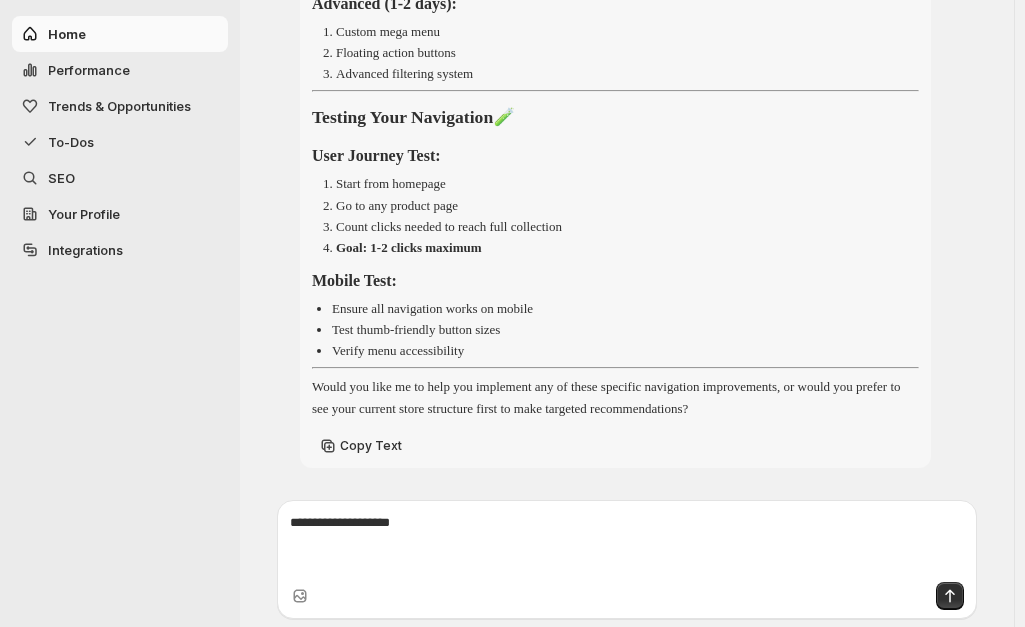 paste on "**********" 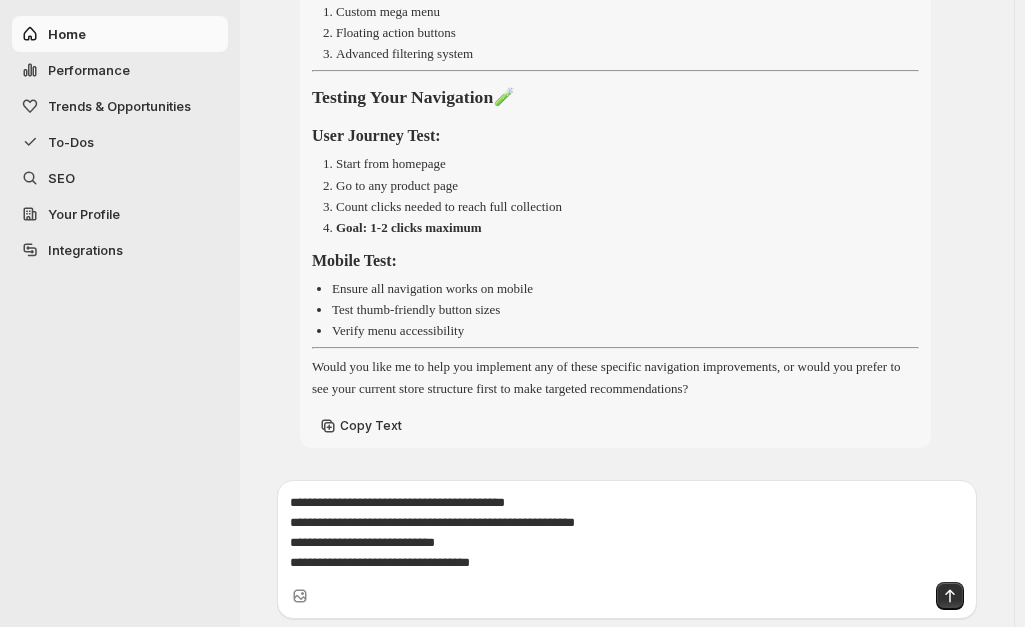 type on "**********" 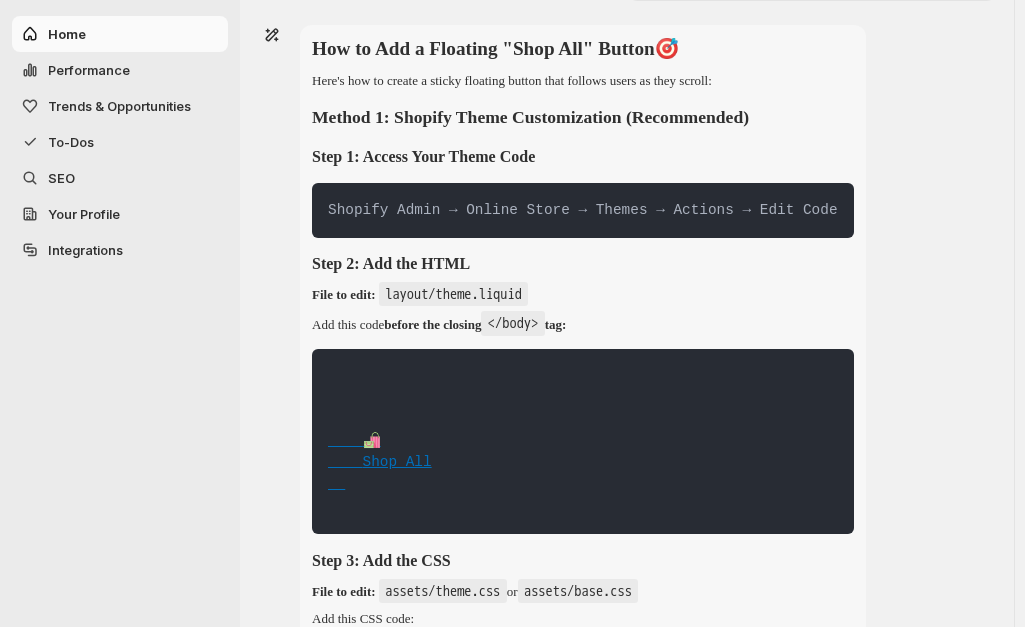 scroll, scrollTop: 9249, scrollLeft: 0, axis: vertical 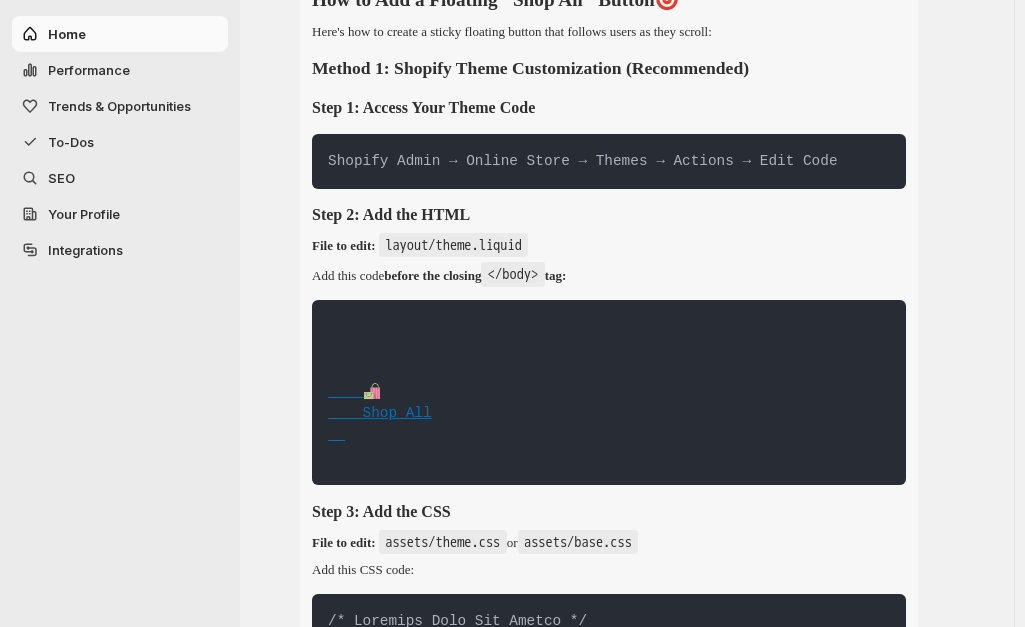 drag, startPoint x: 400, startPoint y: 273, endPoint x: 499, endPoint y: 270, distance: 99.04544 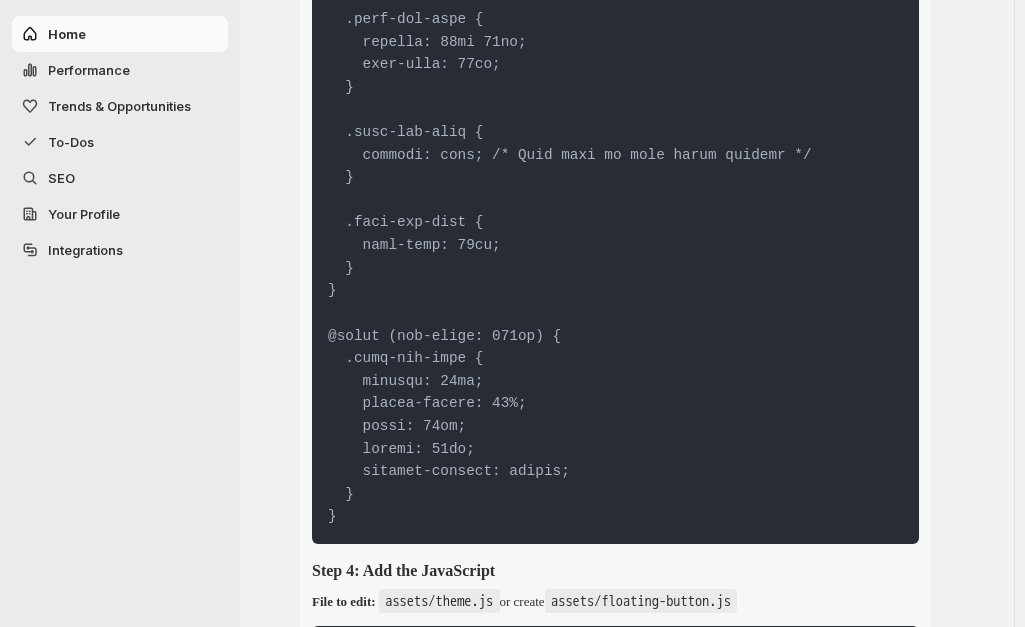 scroll, scrollTop: 11149, scrollLeft: 0, axis: vertical 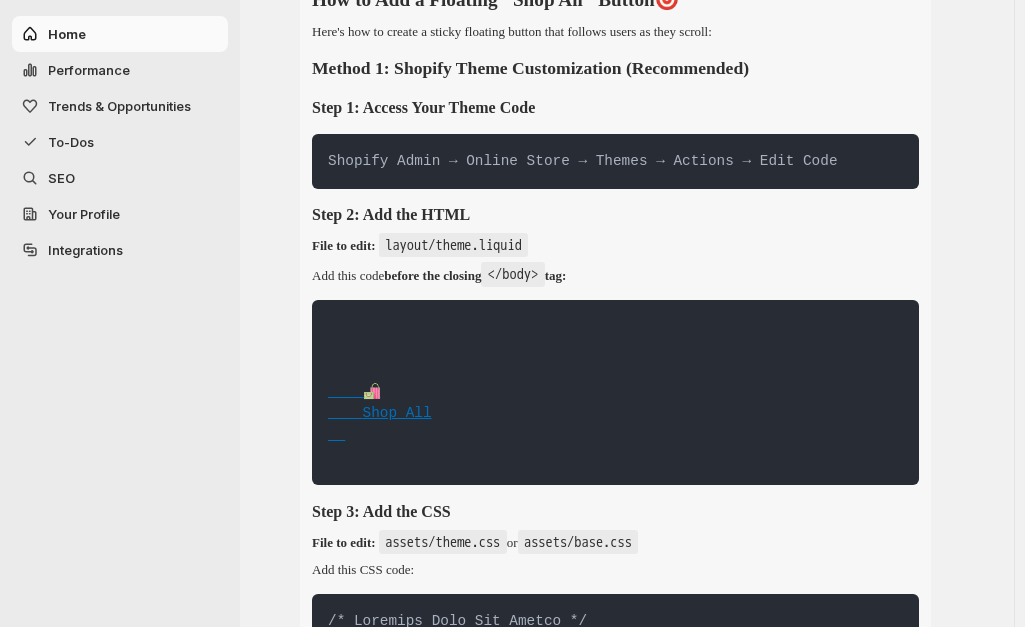 drag, startPoint x: 807, startPoint y: 194, endPoint x: 795, endPoint y: 194, distance: 12 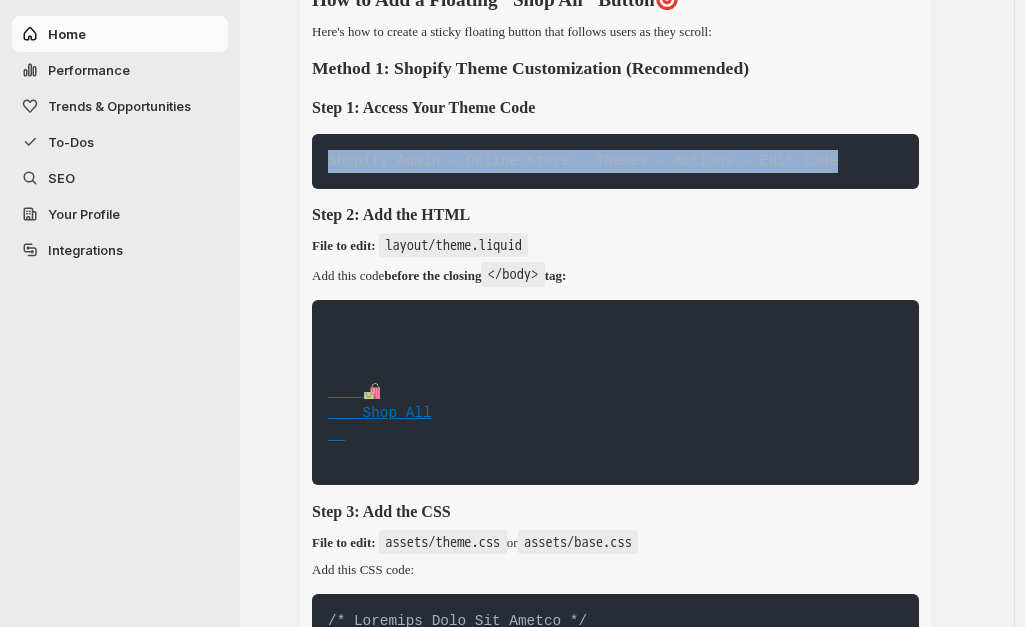 drag, startPoint x: 327, startPoint y: 192, endPoint x: 799, endPoint y: 191, distance: 472.00107 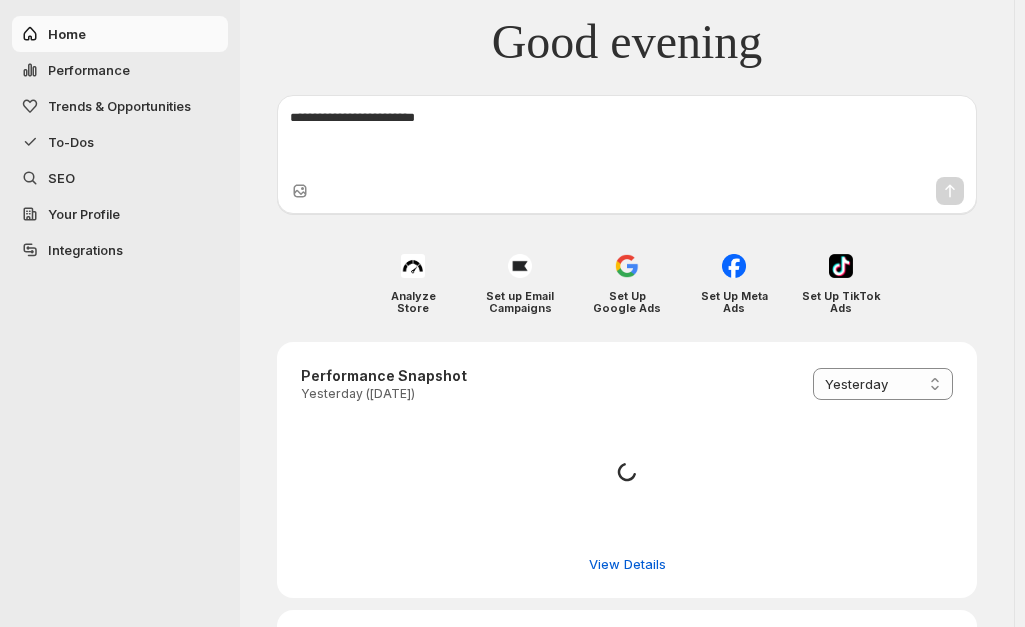 select on "*********" 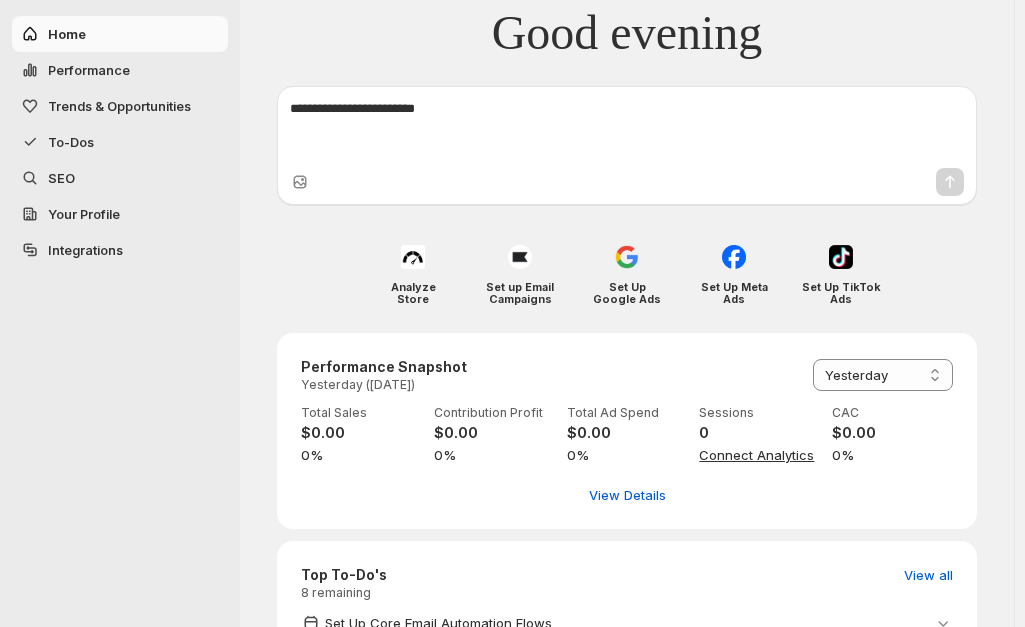 scroll, scrollTop: 0, scrollLeft: 0, axis: both 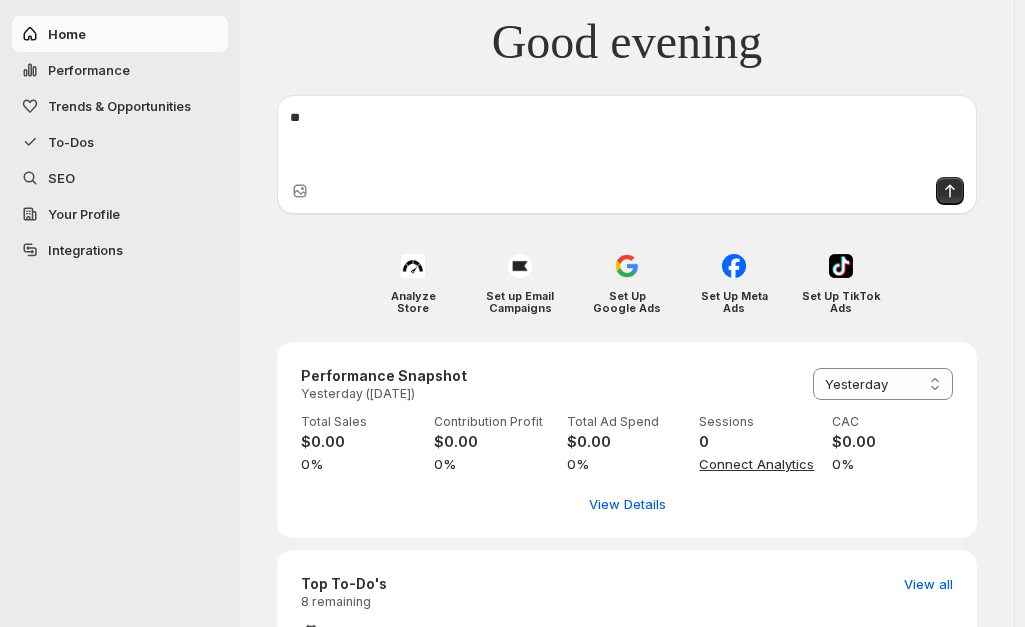 type on "*" 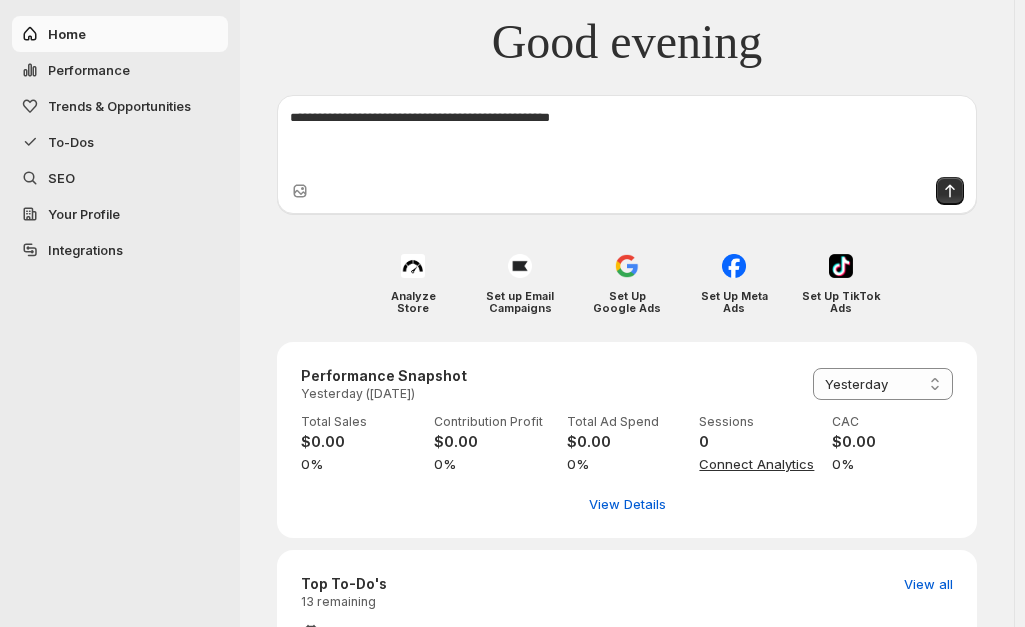 type on "**********" 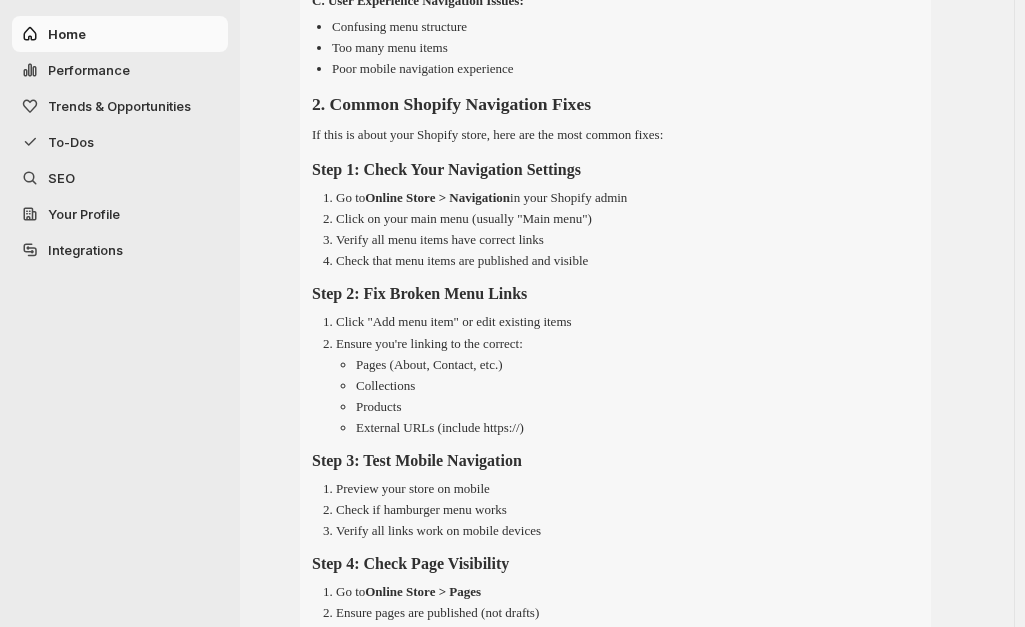 scroll, scrollTop: 592, scrollLeft: 0, axis: vertical 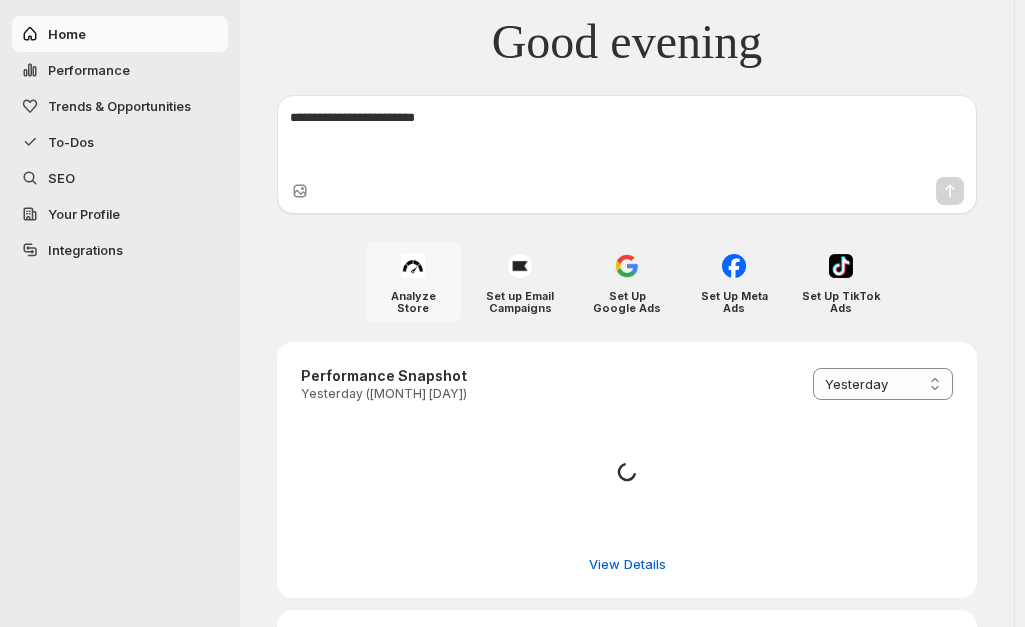 select on "*********" 